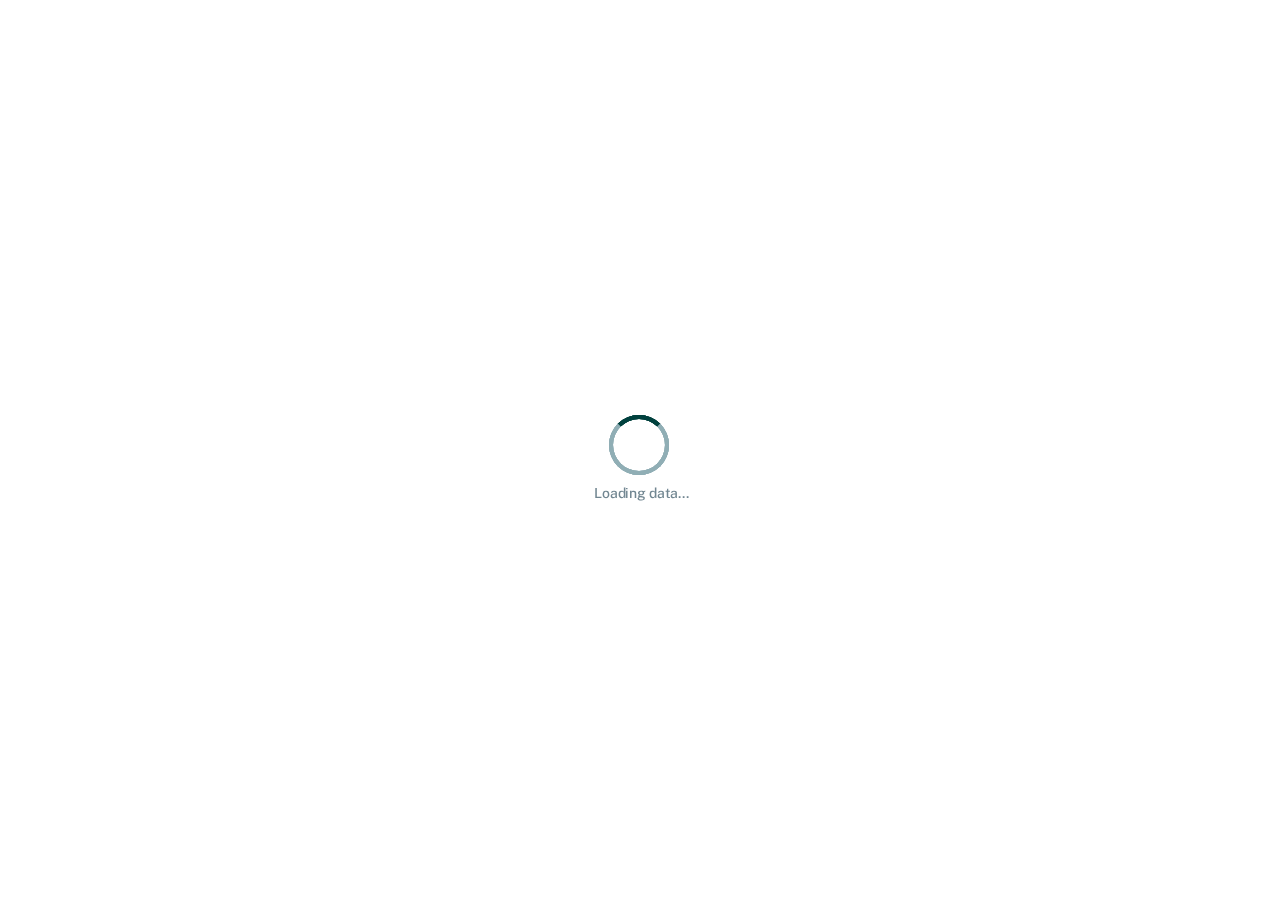 scroll, scrollTop: 0, scrollLeft: 0, axis: both 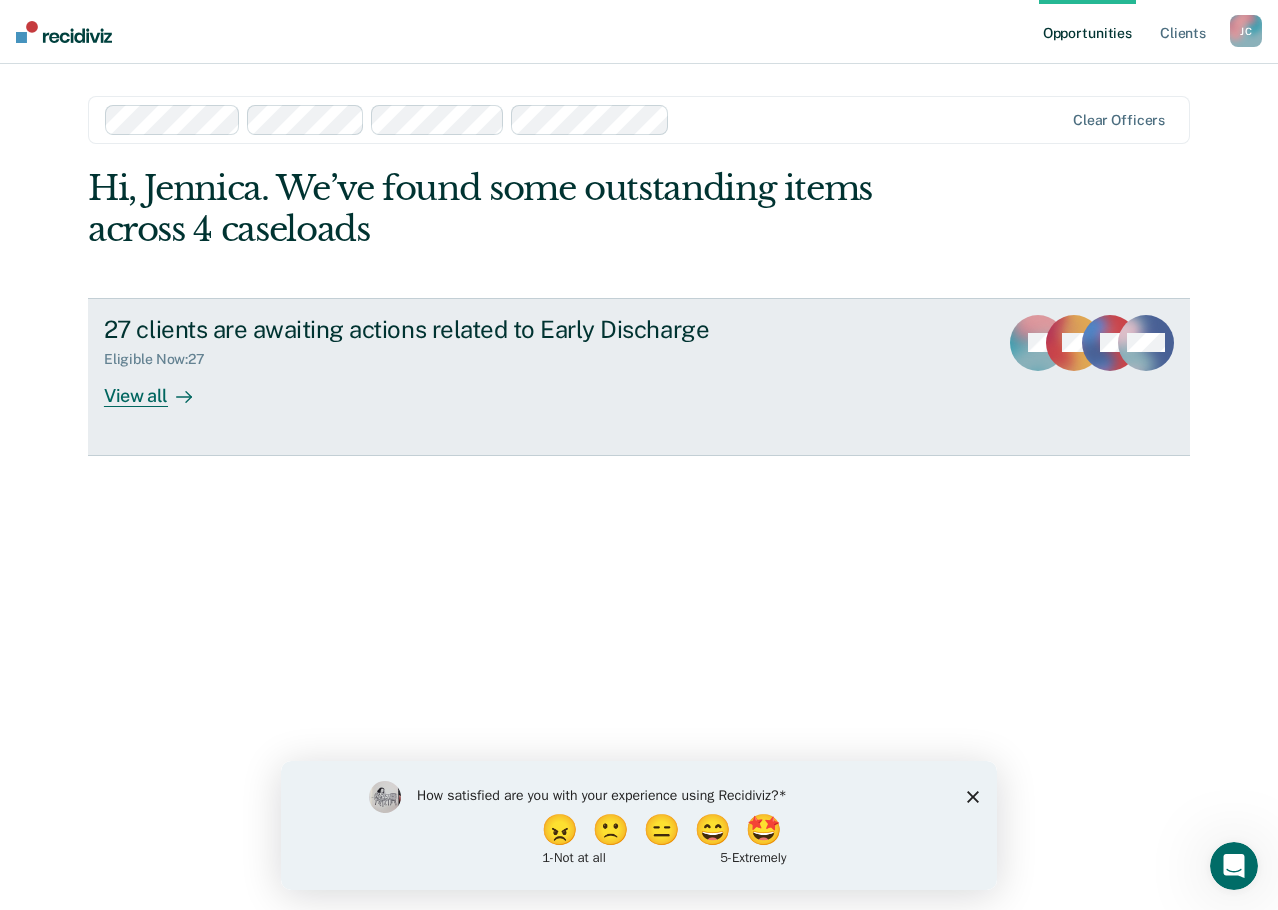 click 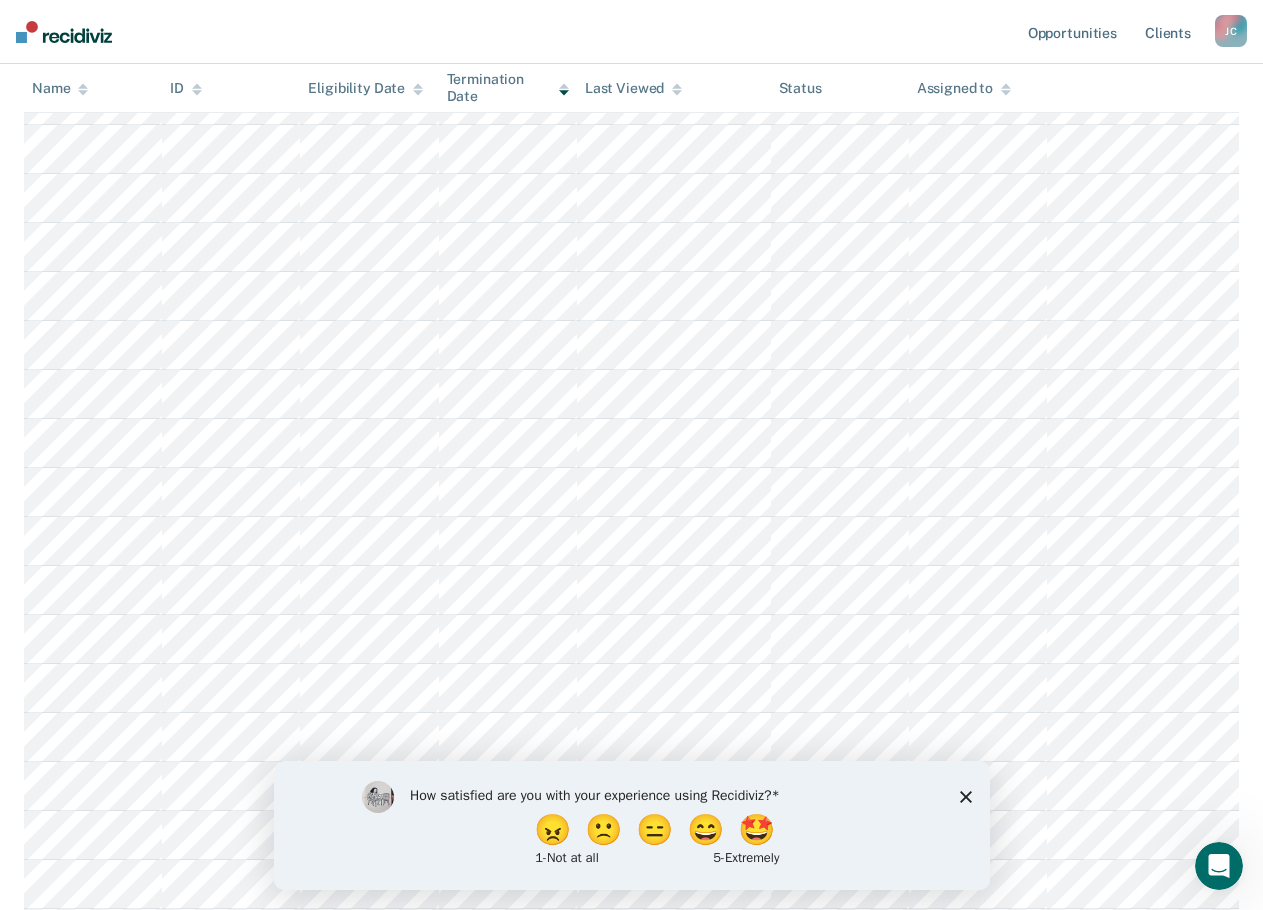 scroll, scrollTop: 600, scrollLeft: 0, axis: vertical 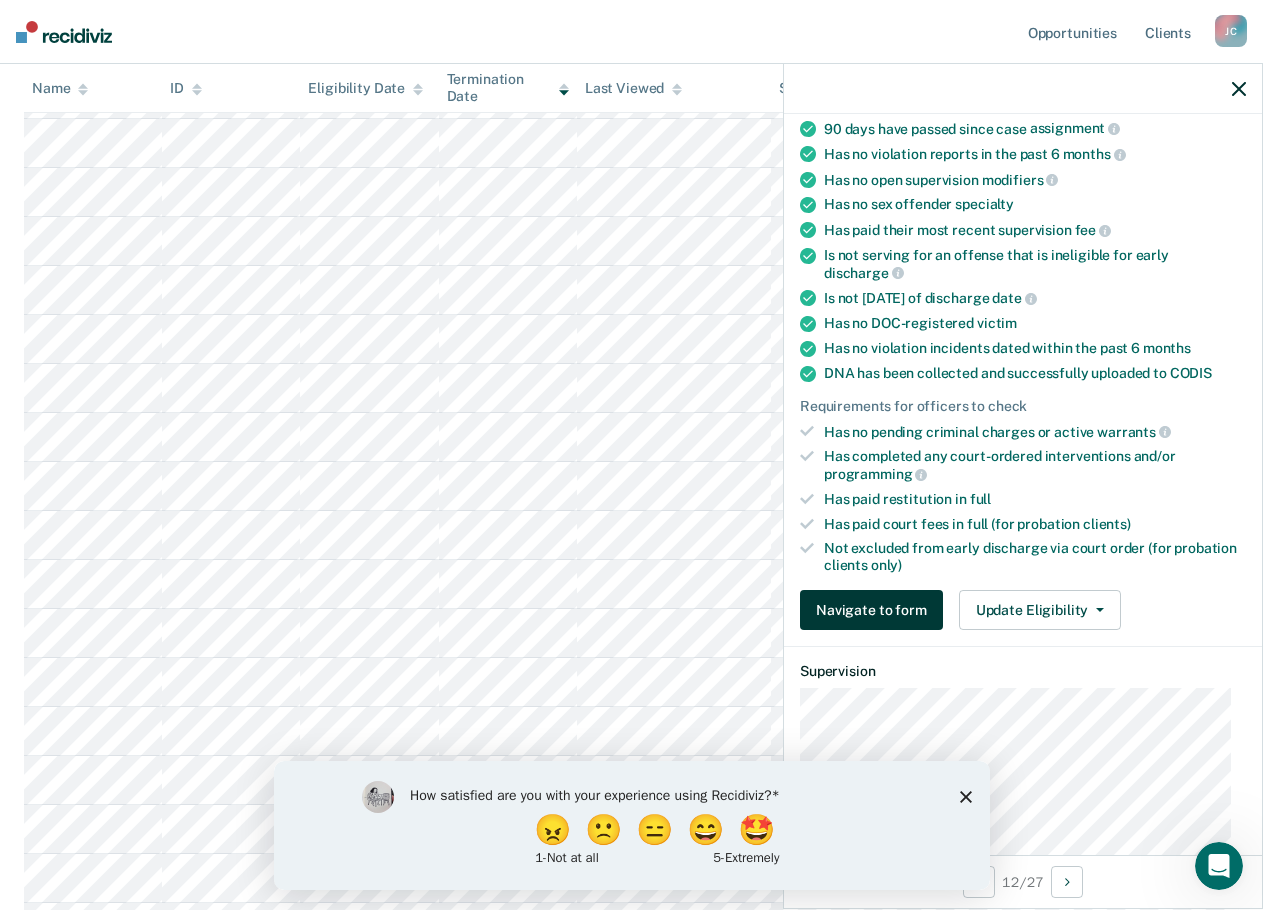 click on "Navigate to form" at bounding box center [871, 610] 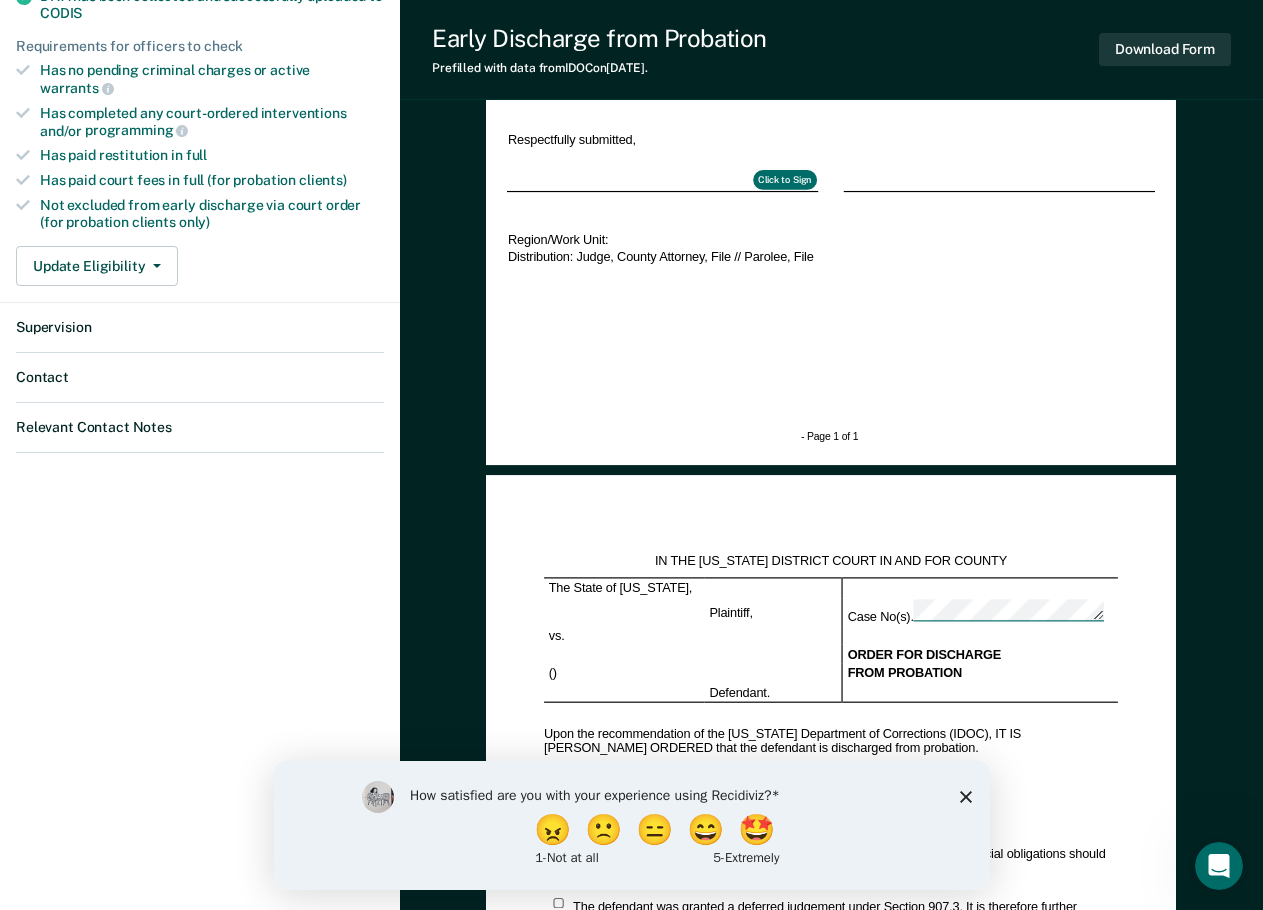 scroll, scrollTop: 0, scrollLeft: 0, axis: both 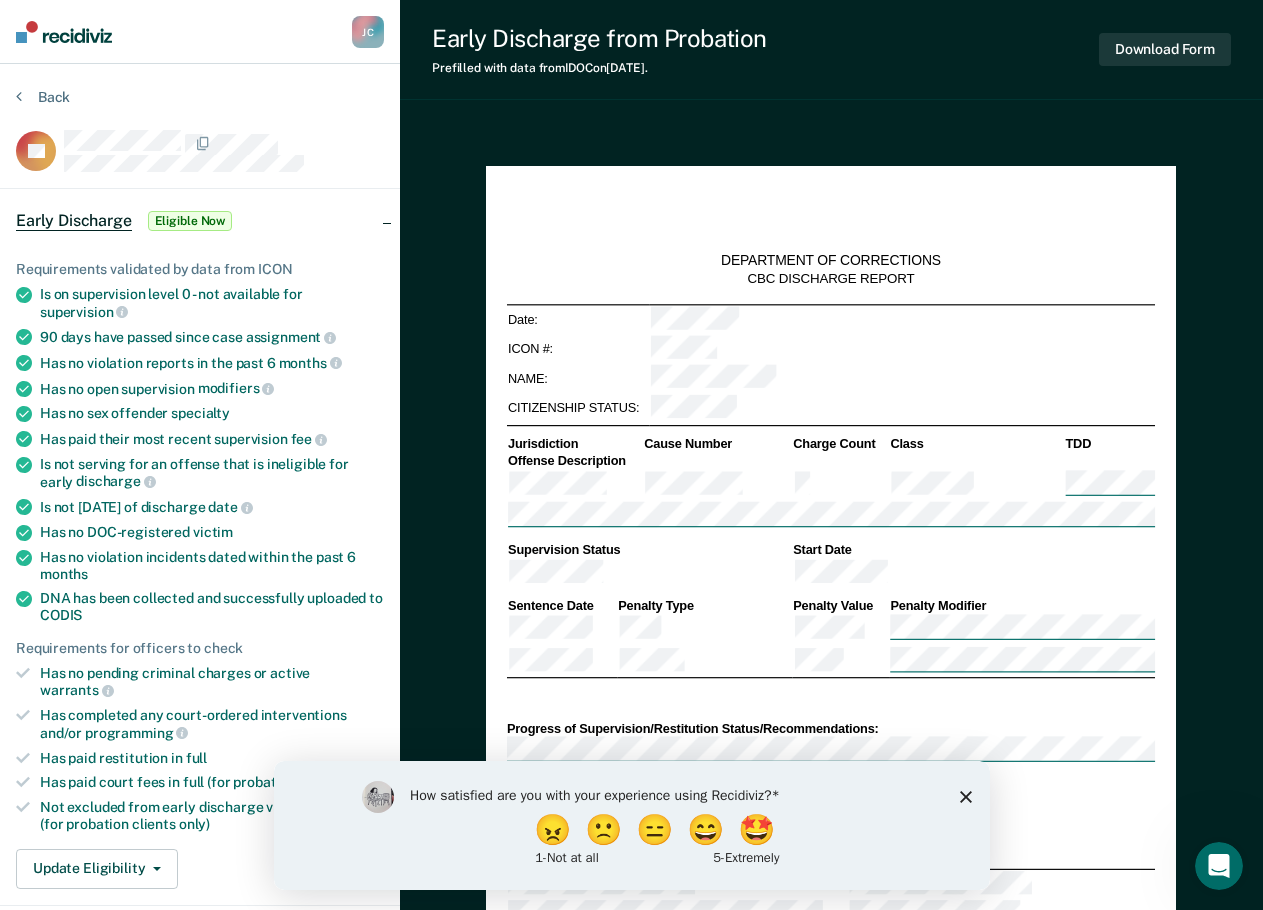 type on "x" 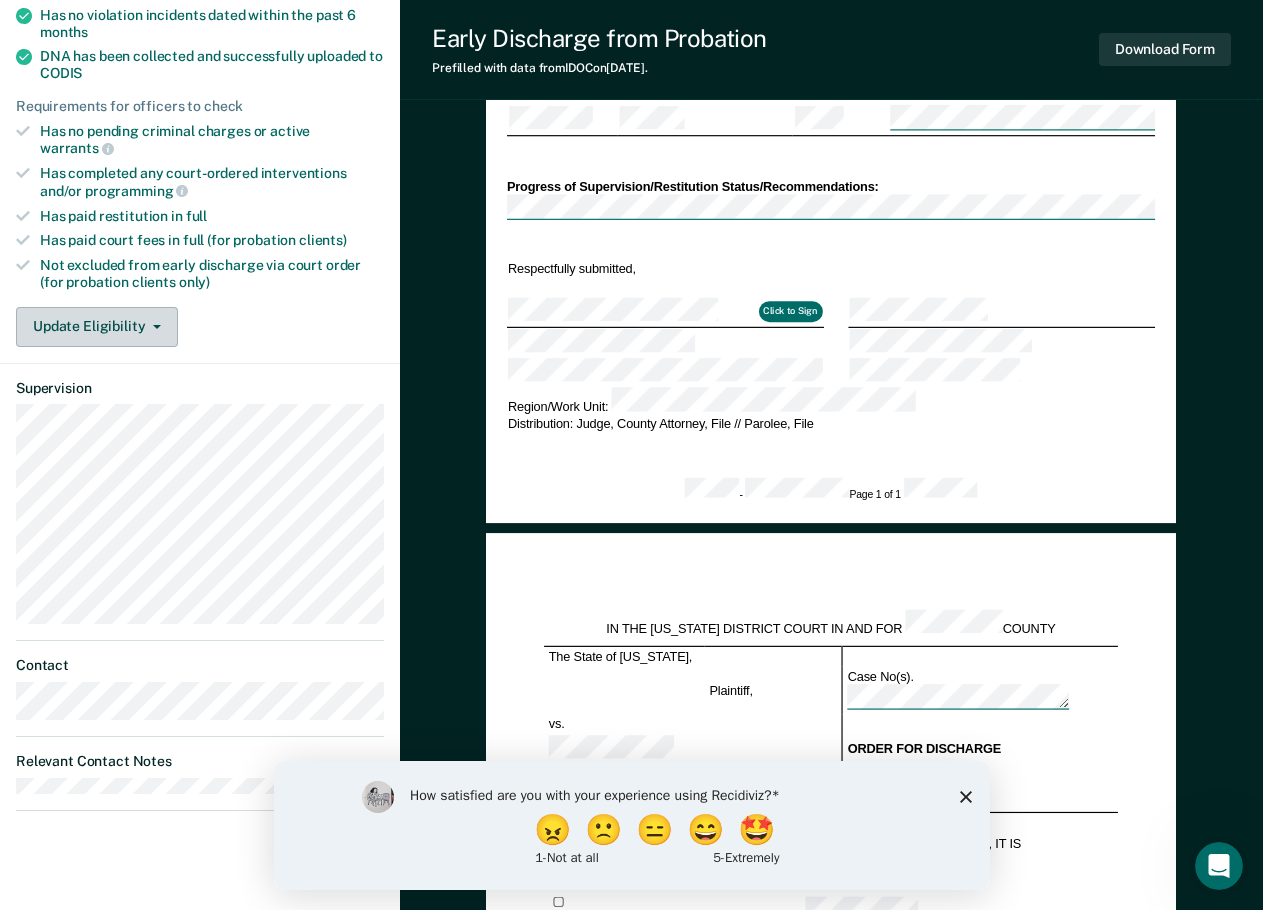 scroll, scrollTop: 721, scrollLeft: 0, axis: vertical 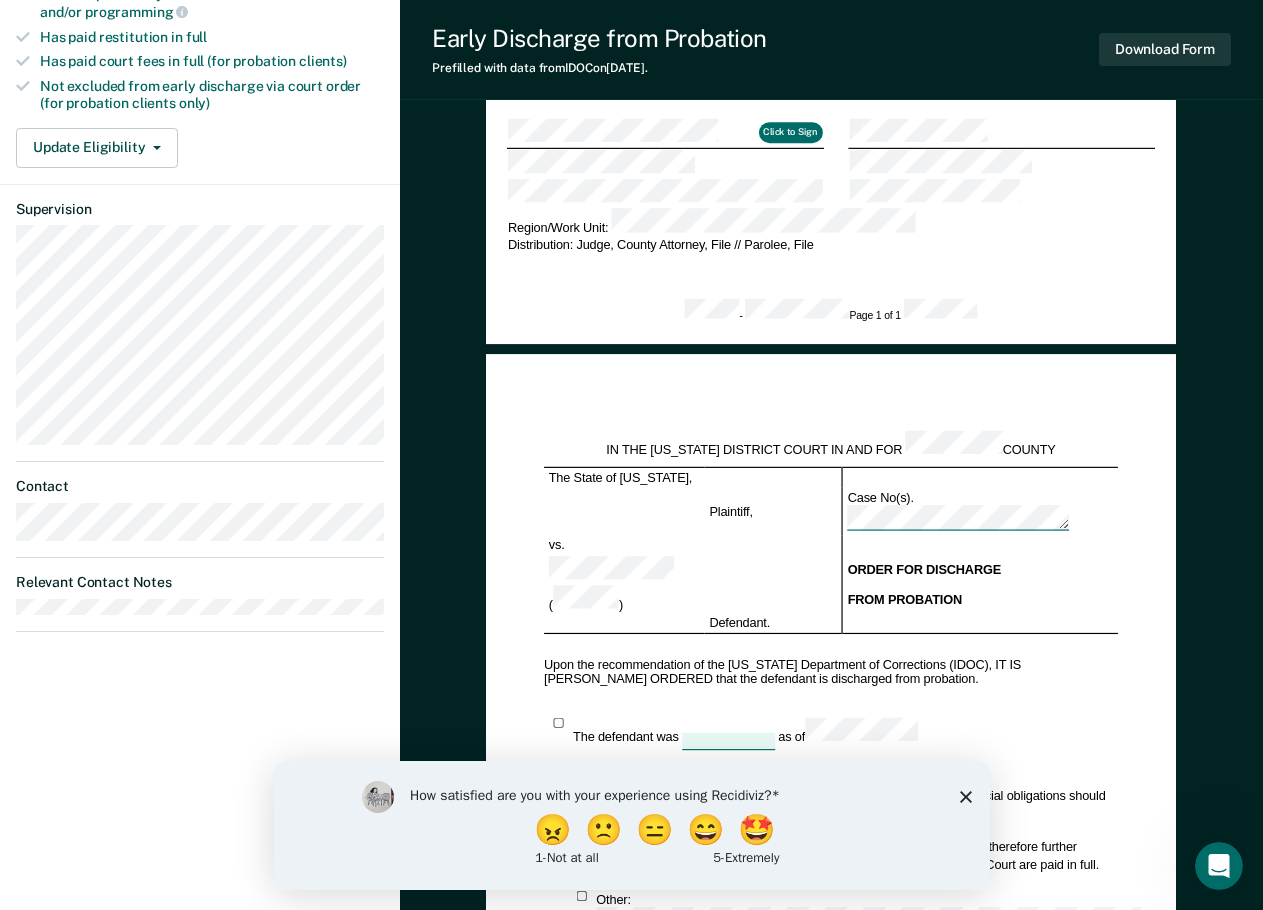 click 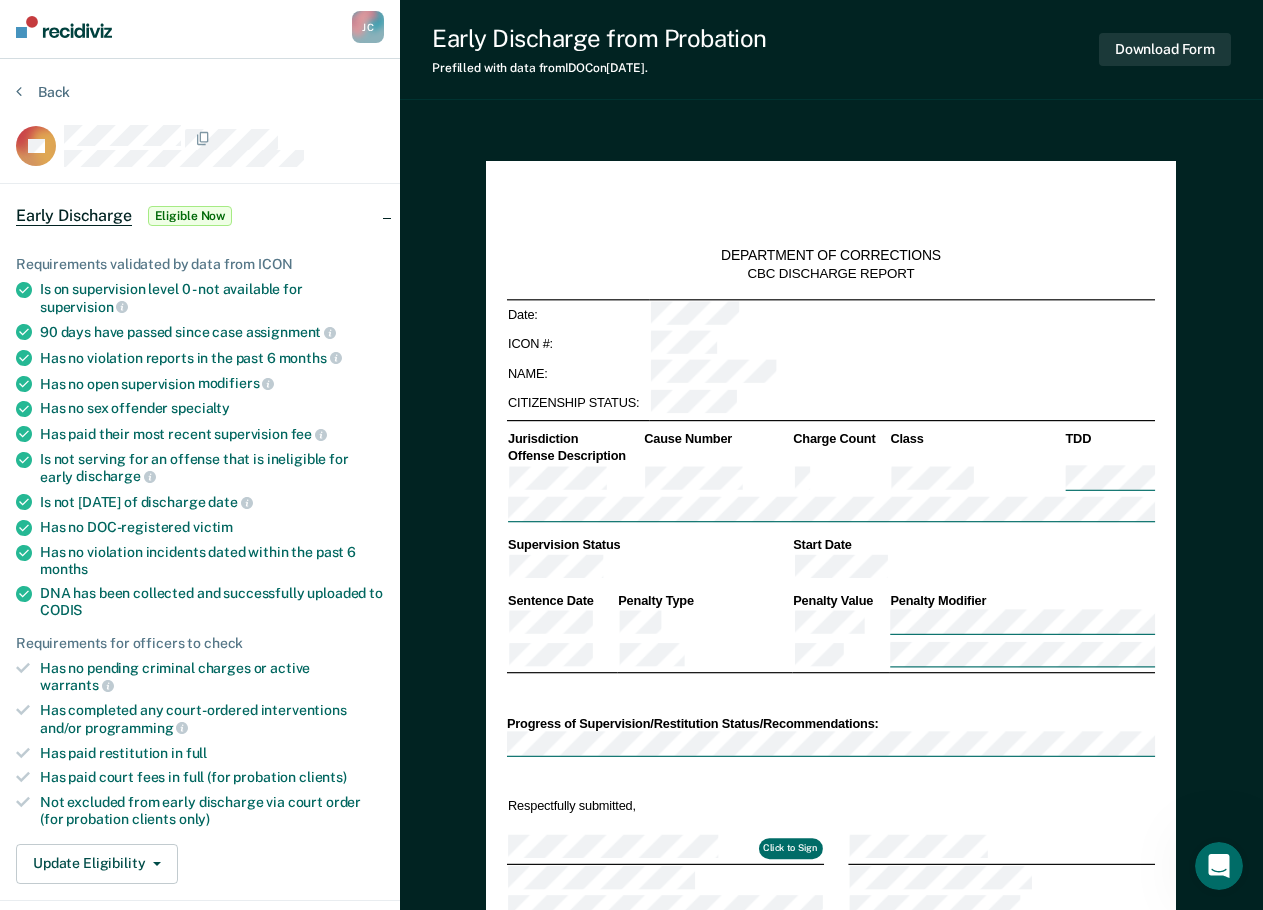 scroll, scrollTop: 0, scrollLeft: 0, axis: both 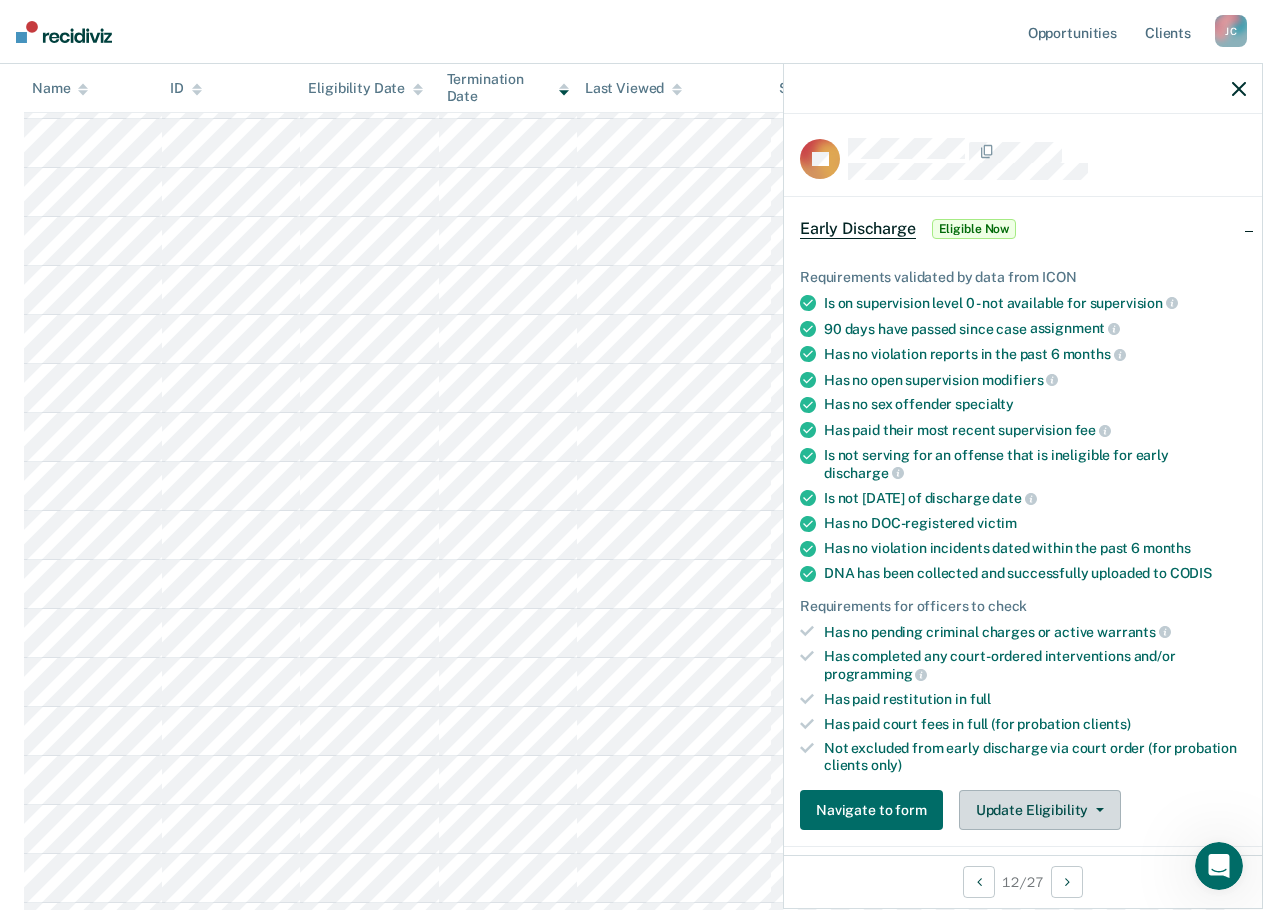 click 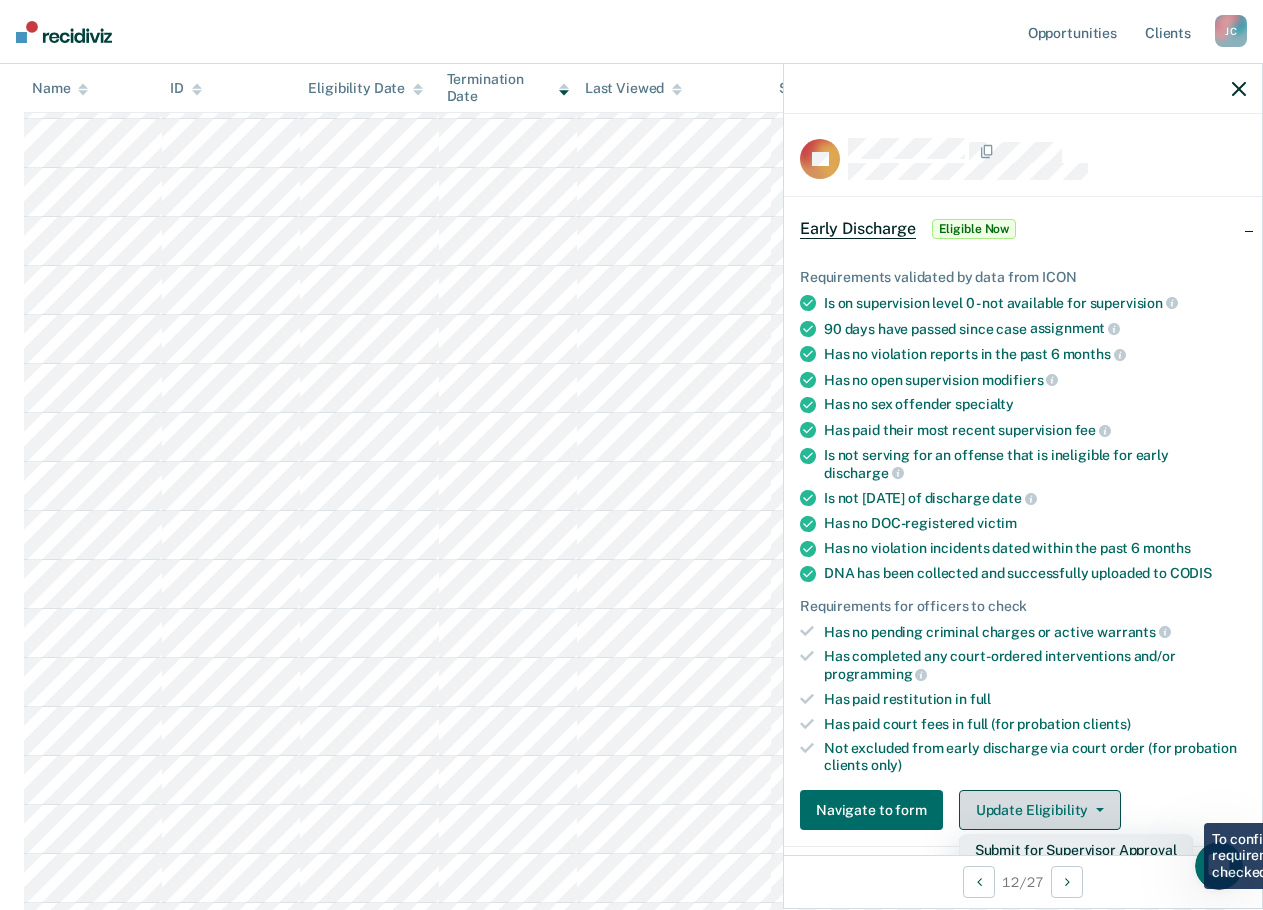 scroll, scrollTop: 9, scrollLeft: 0, axis: vertical 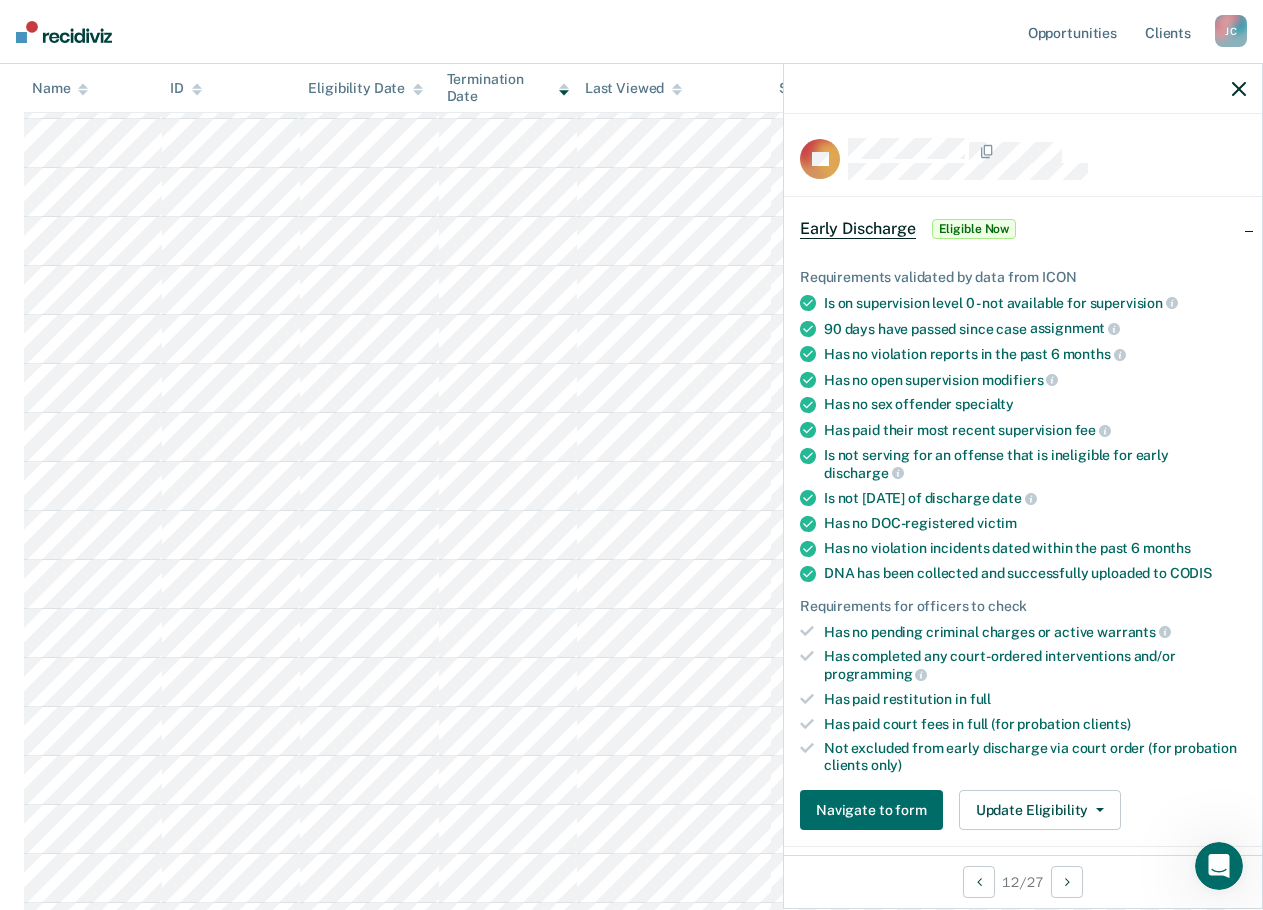 click on "Has no DOC-registered   victim" at bounding box center [1035, 523] 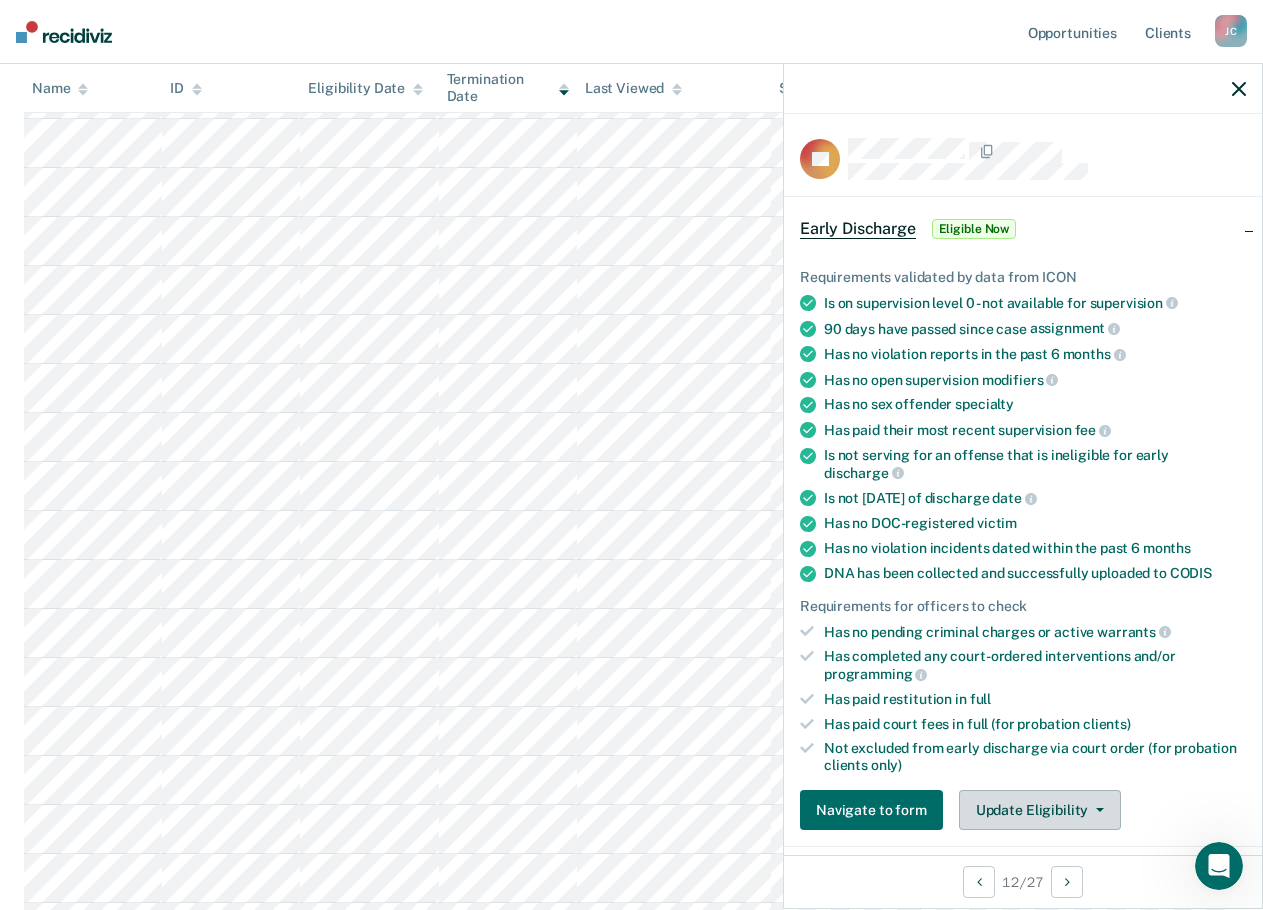 click on "Update Eligibility" at bounding box center [1040, 810] 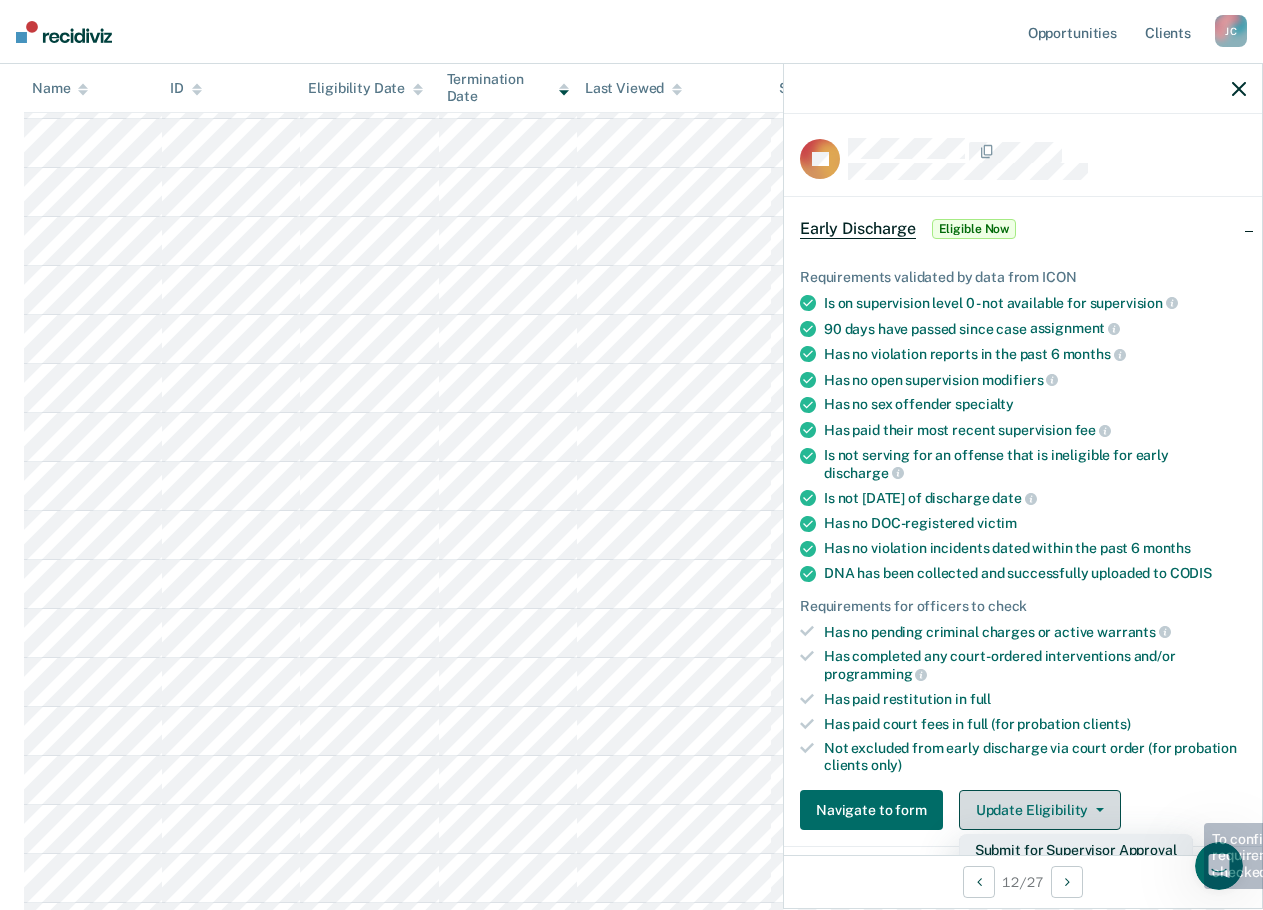 scroll, scrollTop: 9, scrollLeft: 0, axis: vertical 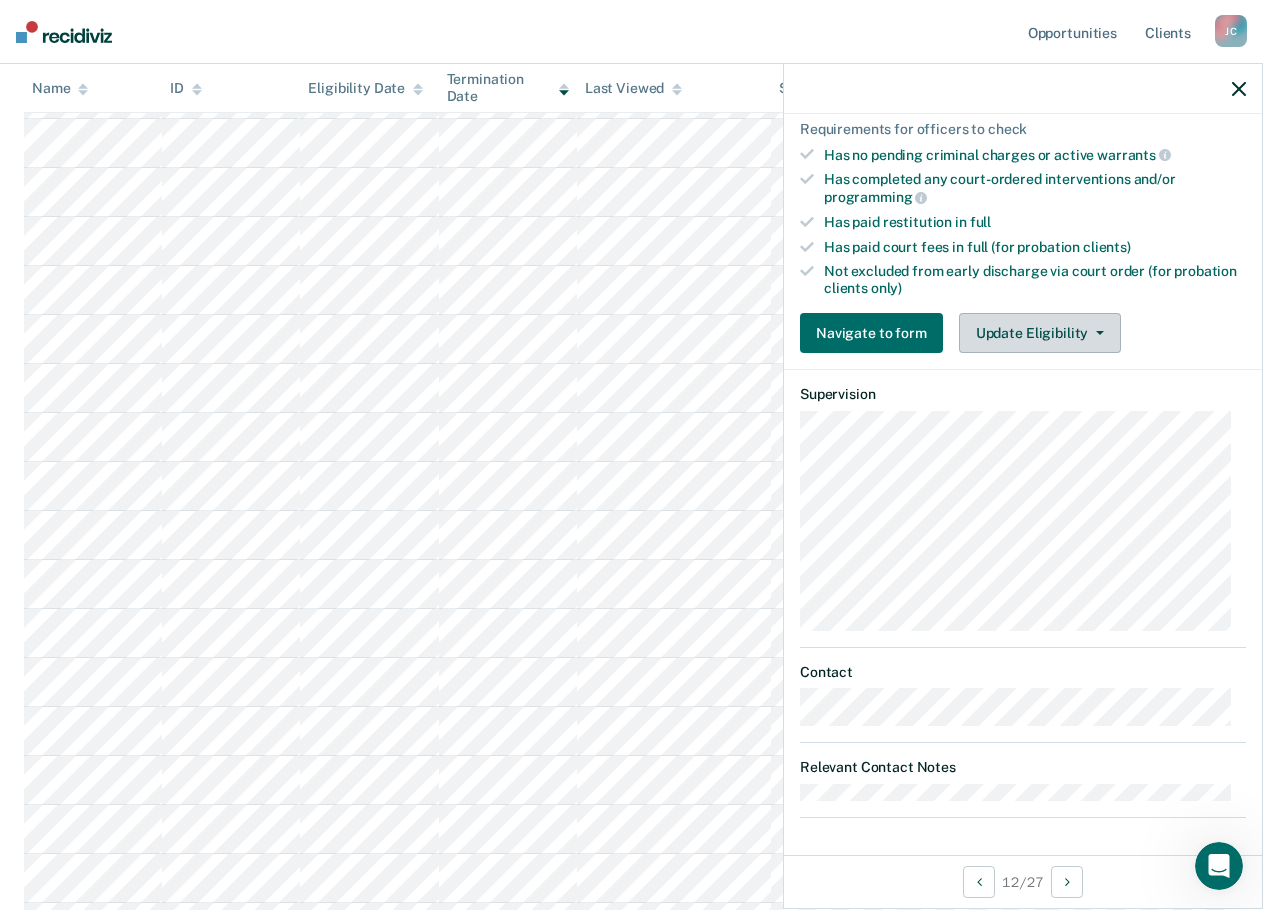 click on "Update Eligibility" at bounding box center (1040, 333) 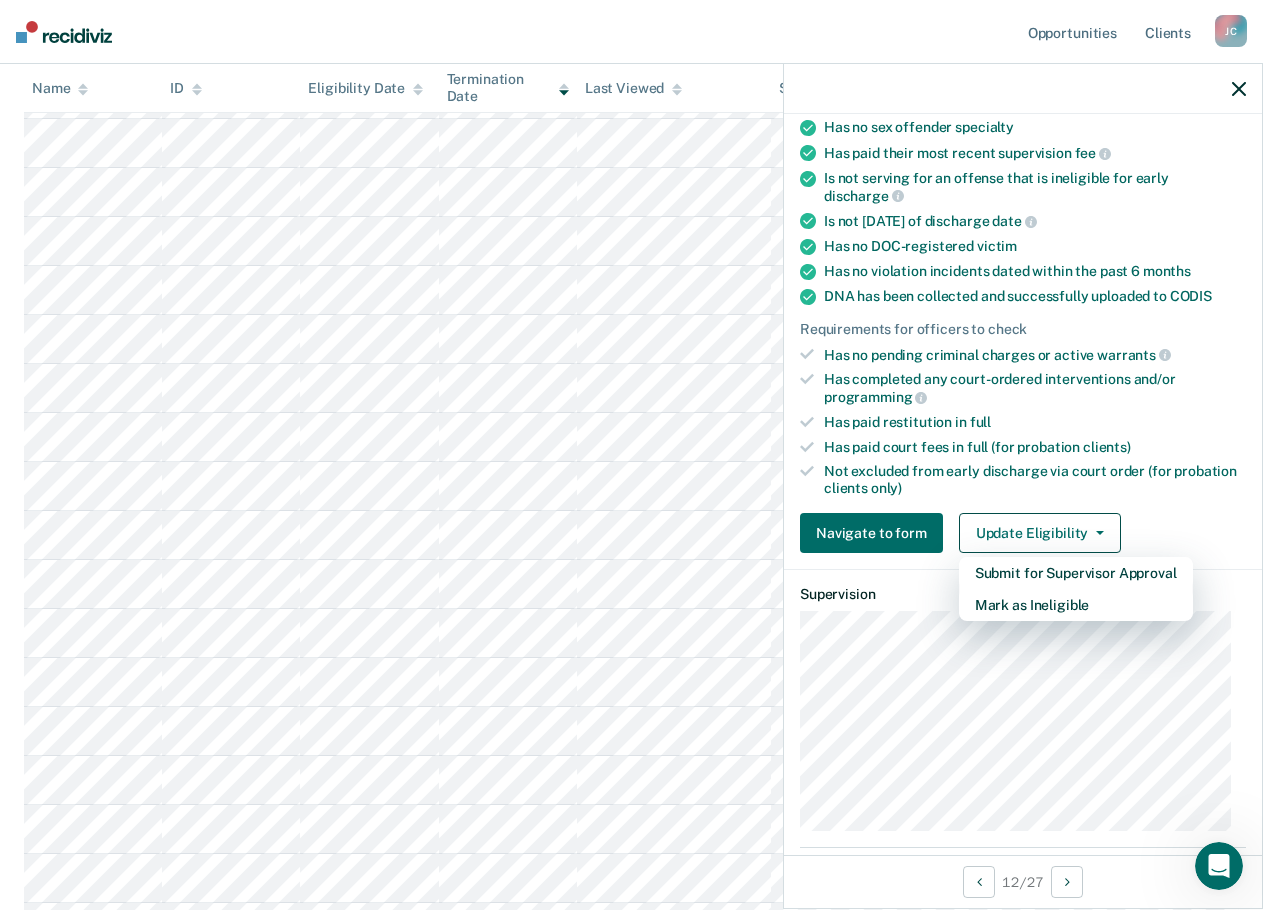 scroll, scrollTop: 0, scrollLeft: 0, axis: both 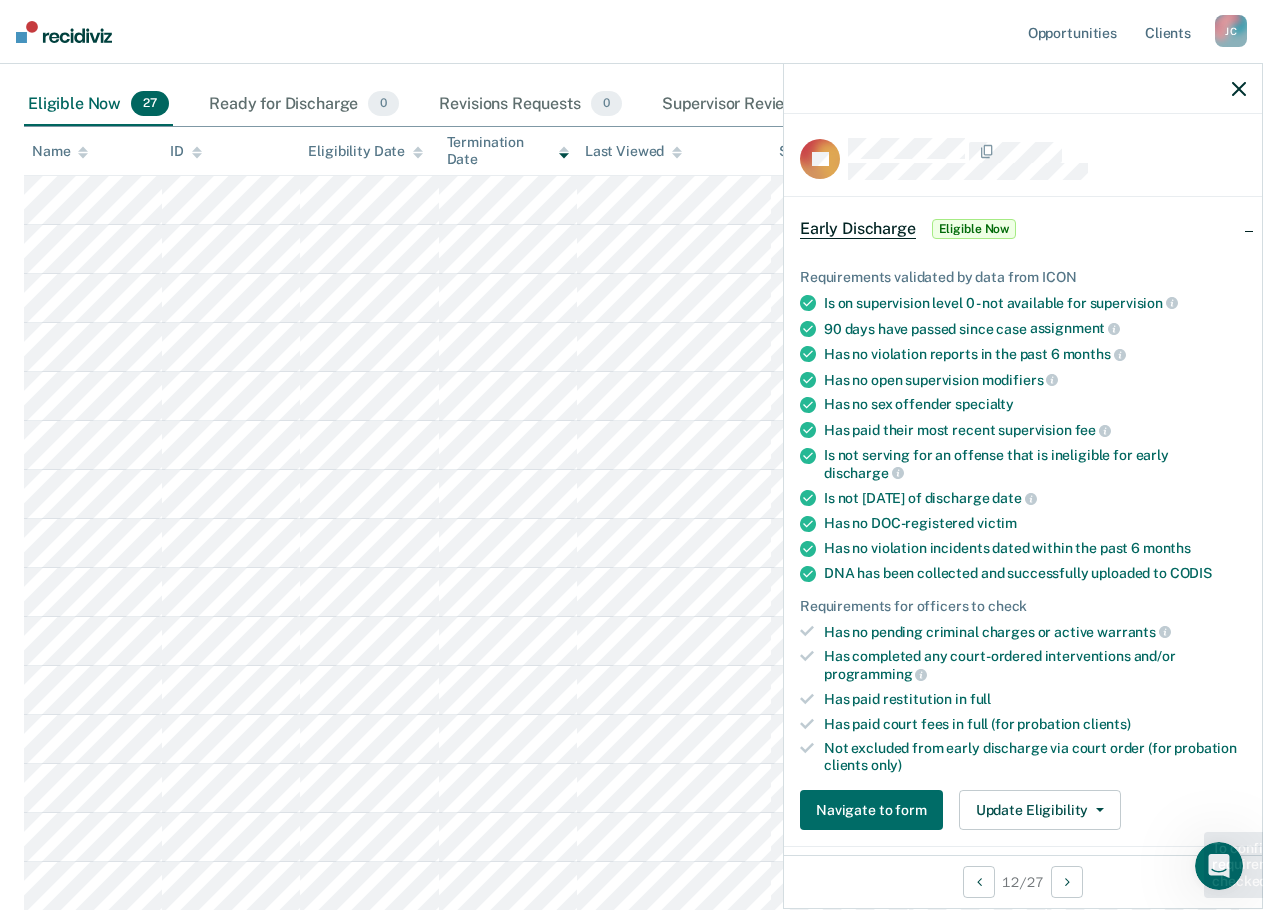click at bounding box center [1239, 88] 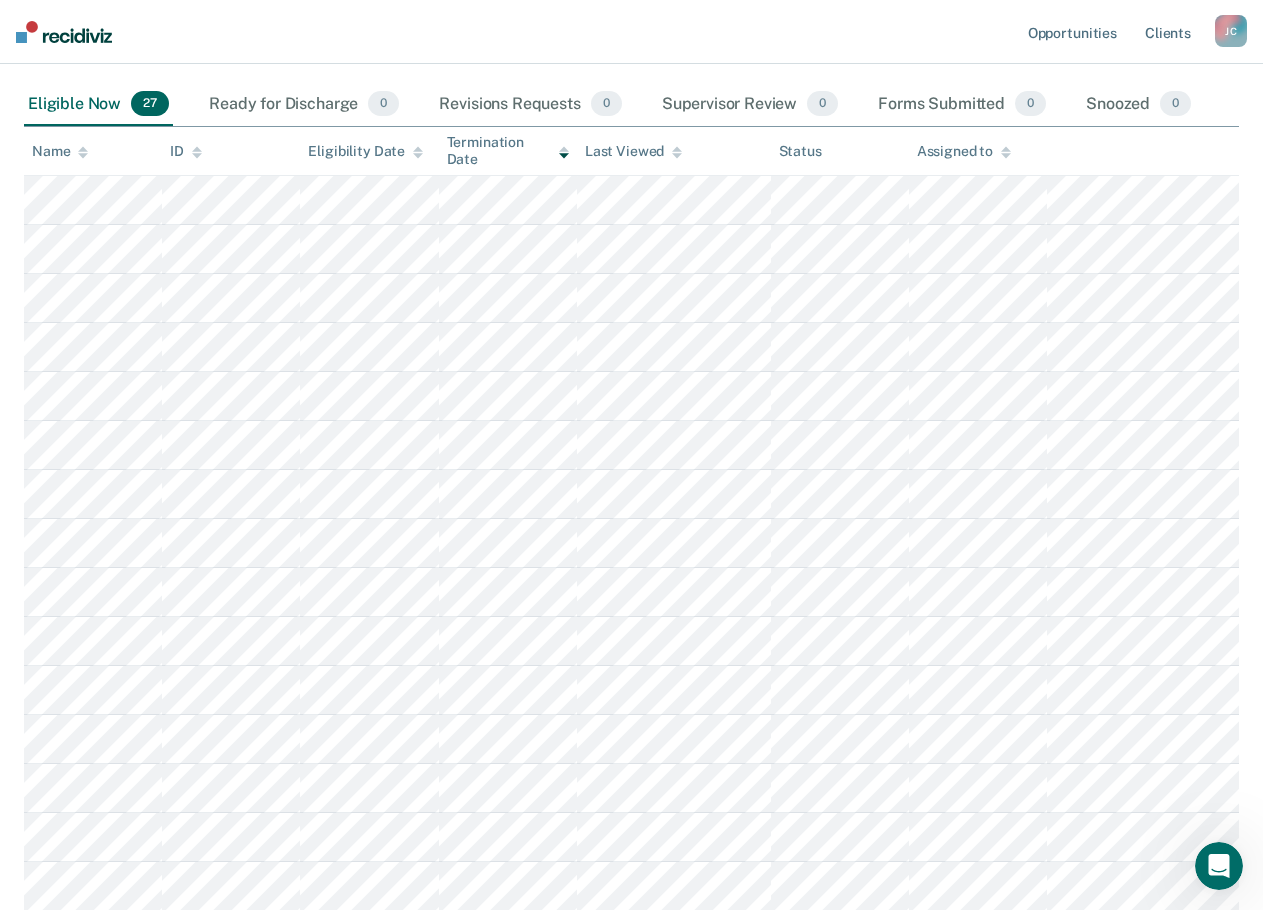 scroll, scrollTop: 0, scrollLeft: 0, axis: both 